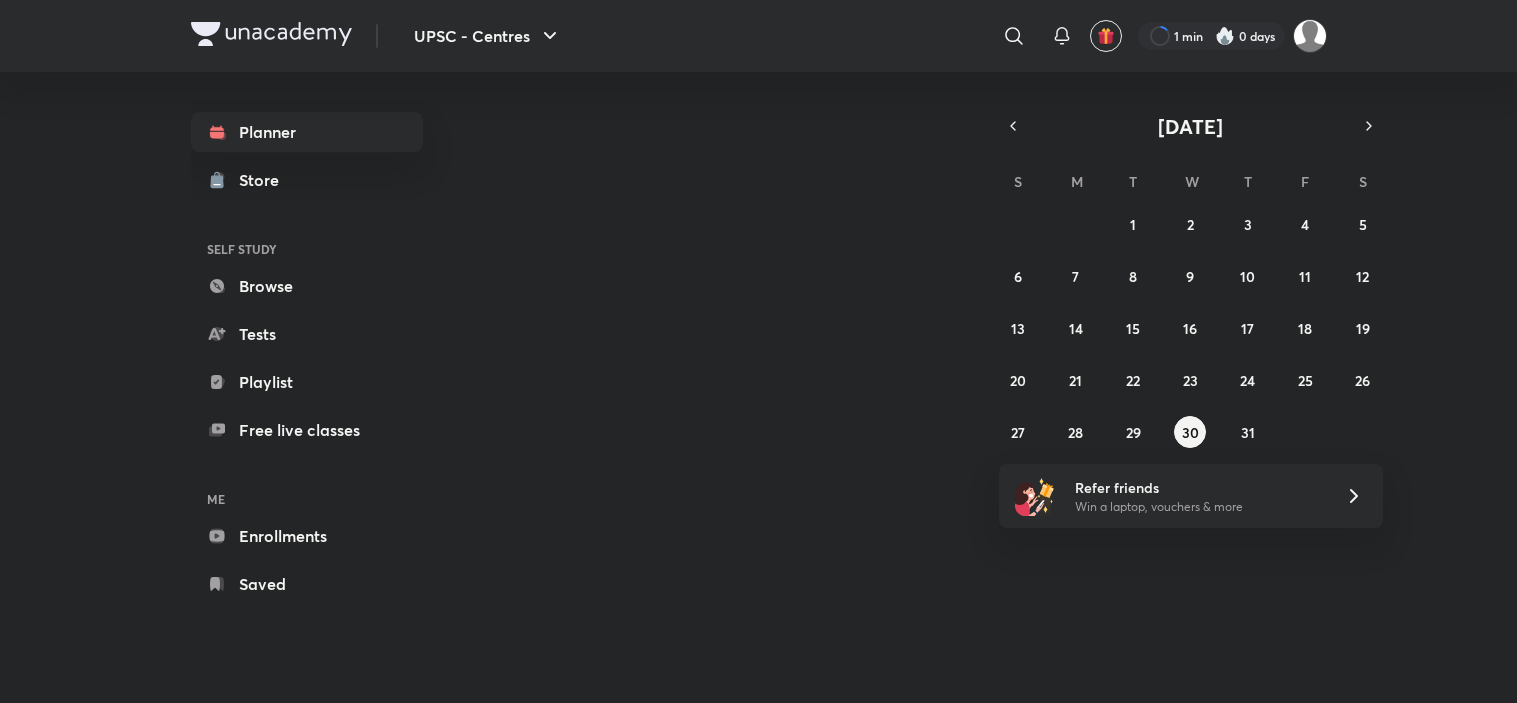 scroll, scrollTop: 0, scrollLeft: 0, axis: both 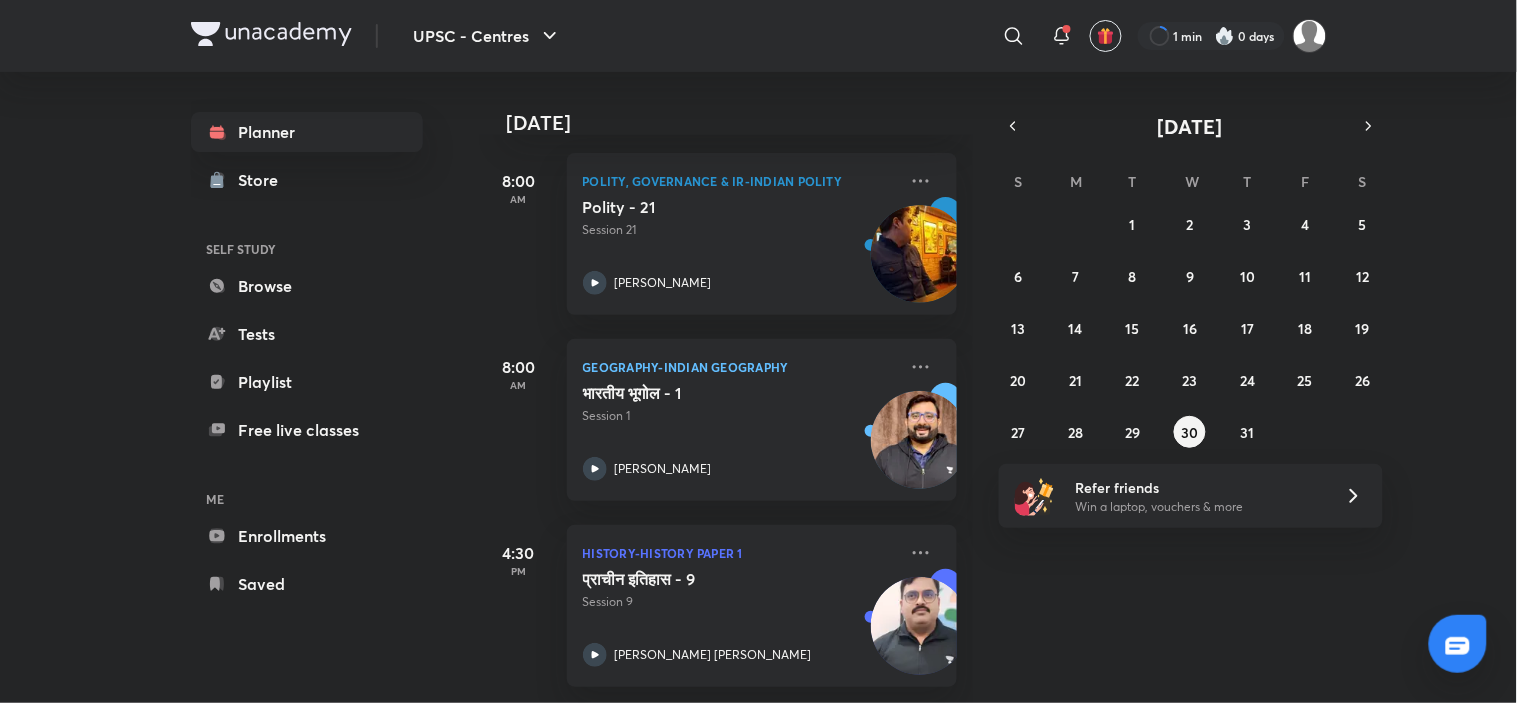 click on "29 30 1 2 3 4 5 6 7 8 9 10 11 12 13 14 15 16 17 18 19 20 21 22 23 24 25 26 27 28 29 30 31 1 2" at bounding box center (1191, 328) 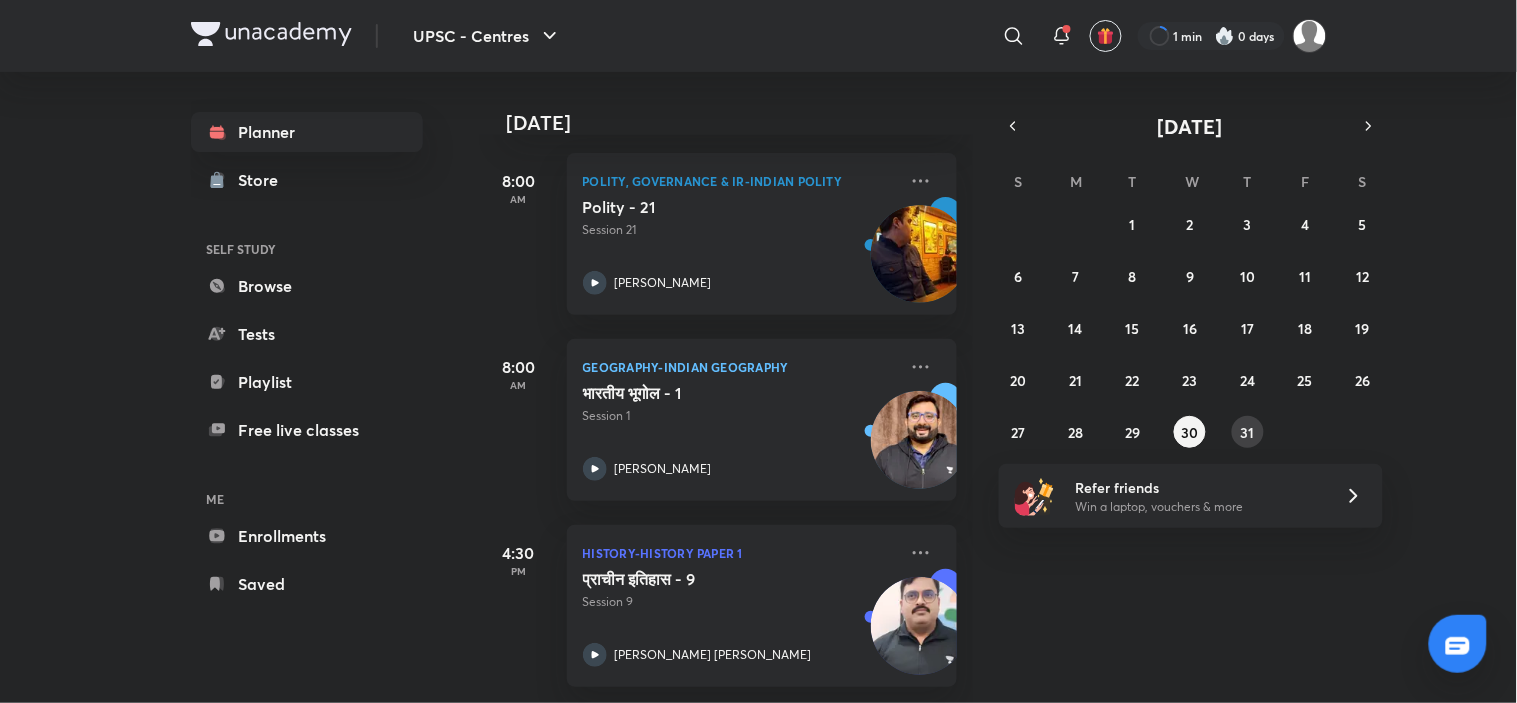 click on "31" at bounding box center (1248, 432) 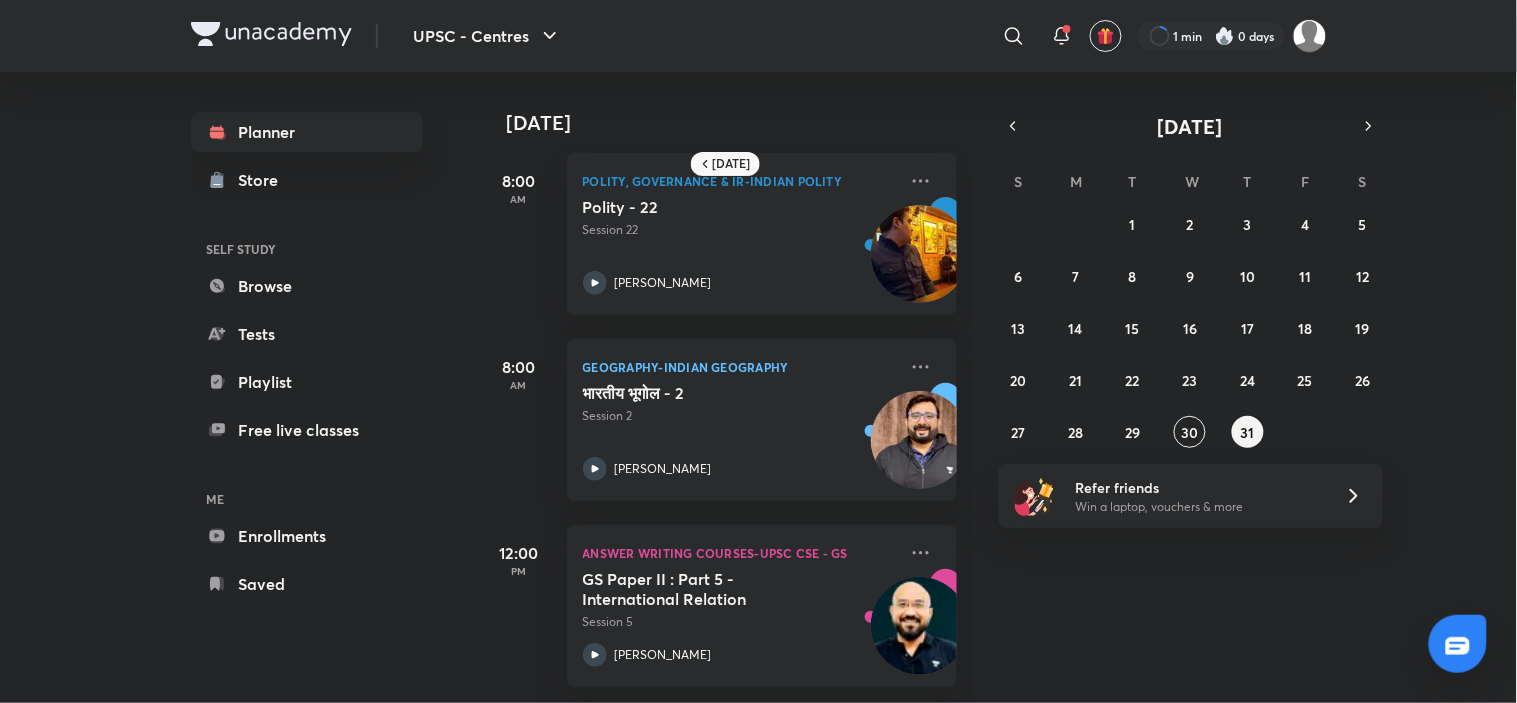 scroll, scrollTop: 0, scrollLeft: 0, axis: both 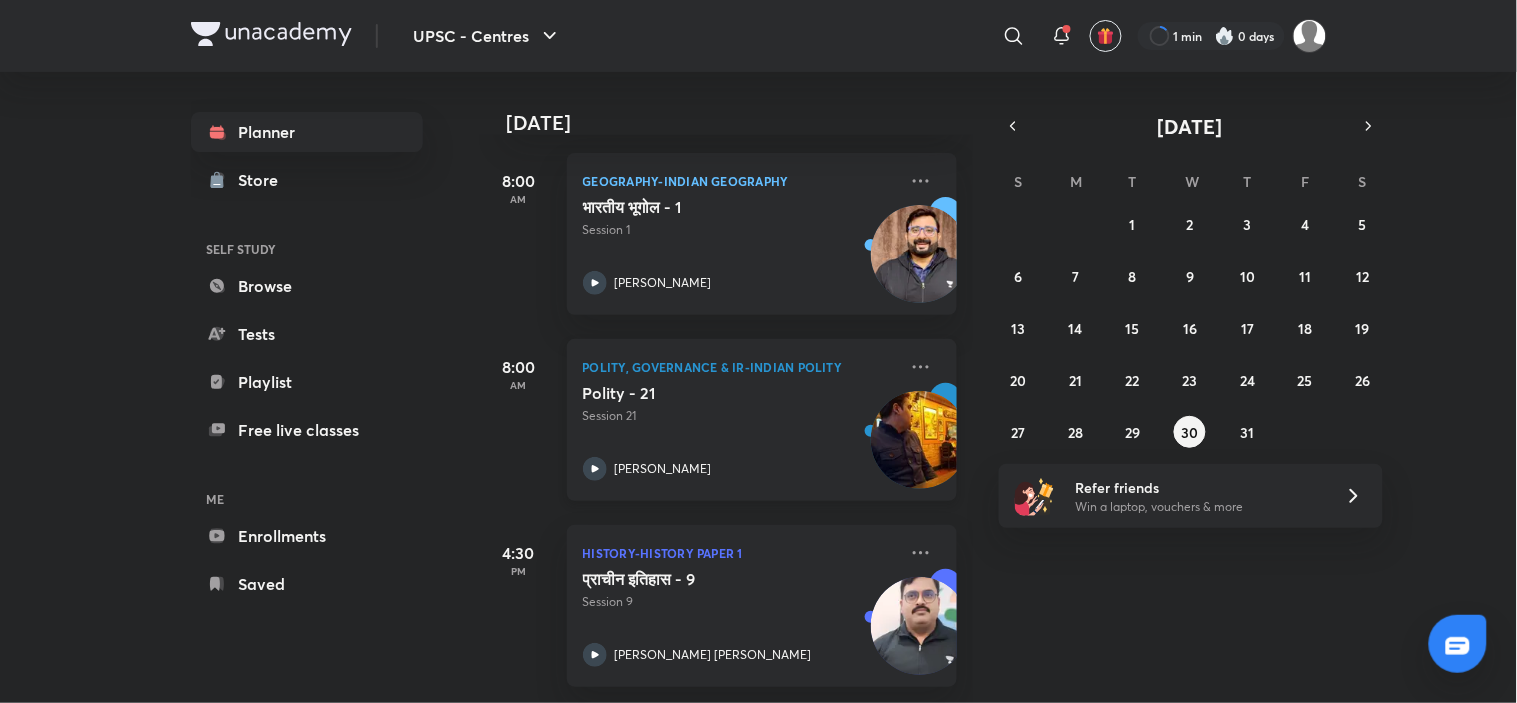 click on "Polity - 21 Session 21 [PERSON_NAME]" at bounding box center [740, 432] 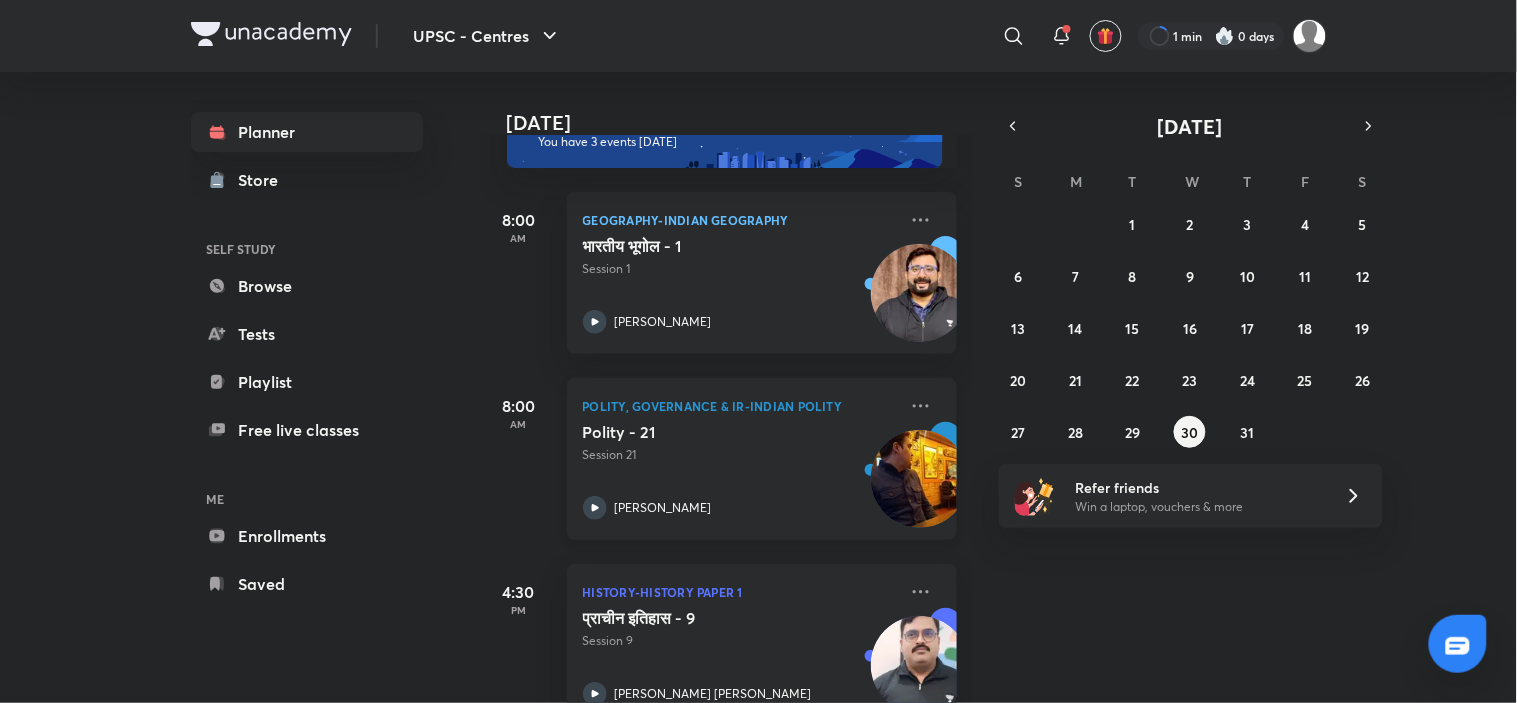 scroll, scrollTop: 115, scrollLeft: 0, axis: vertical 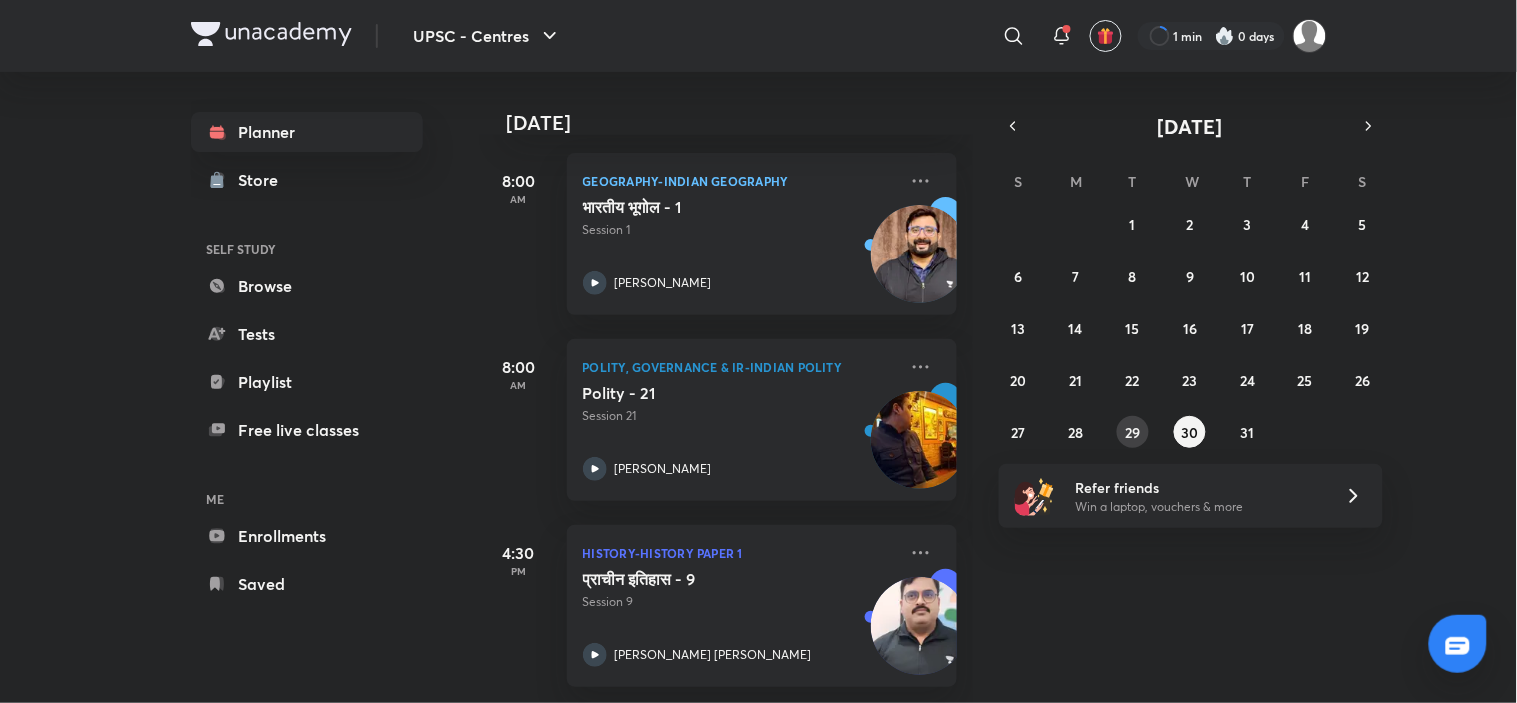 click on "29" at bounding box center [1133, 432] 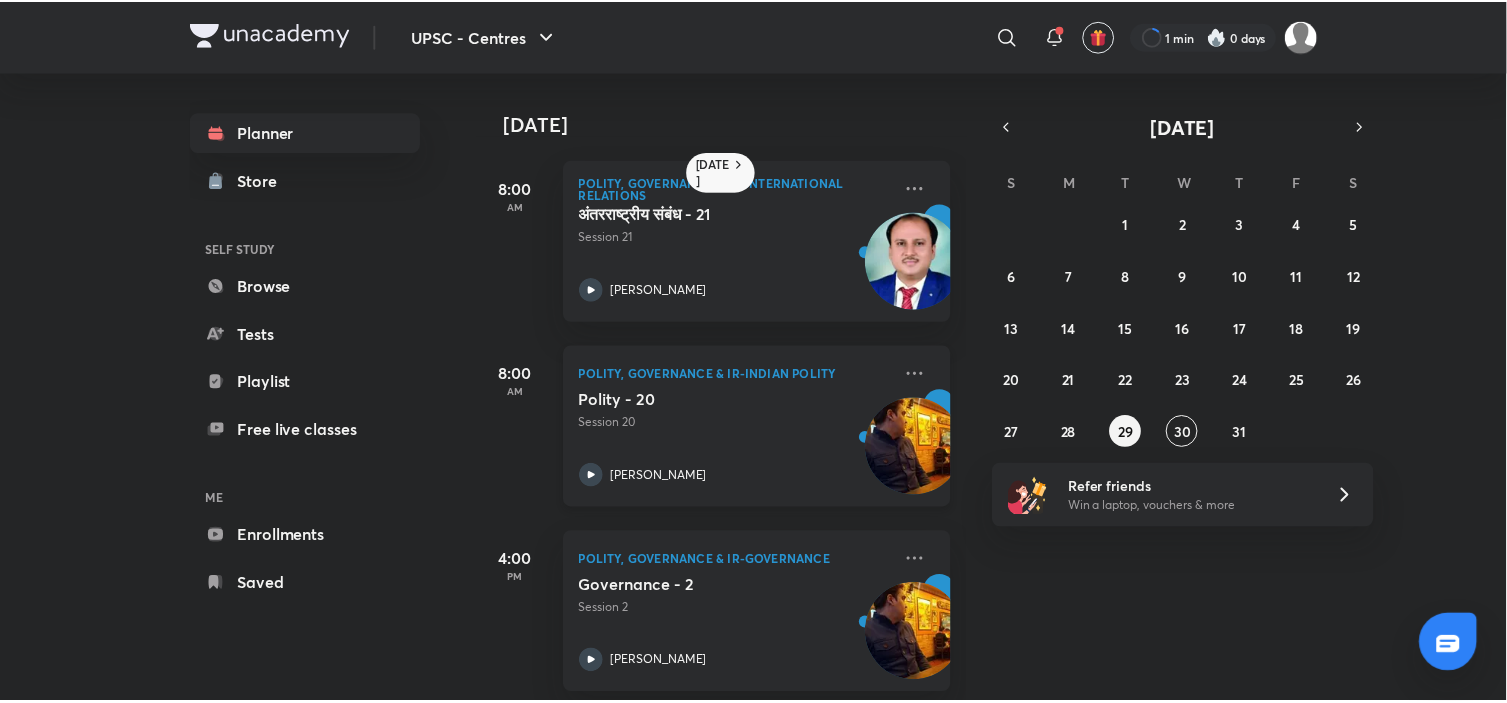 scroll, scrollTop: 208, scrollLeft: 0, axis: vertical 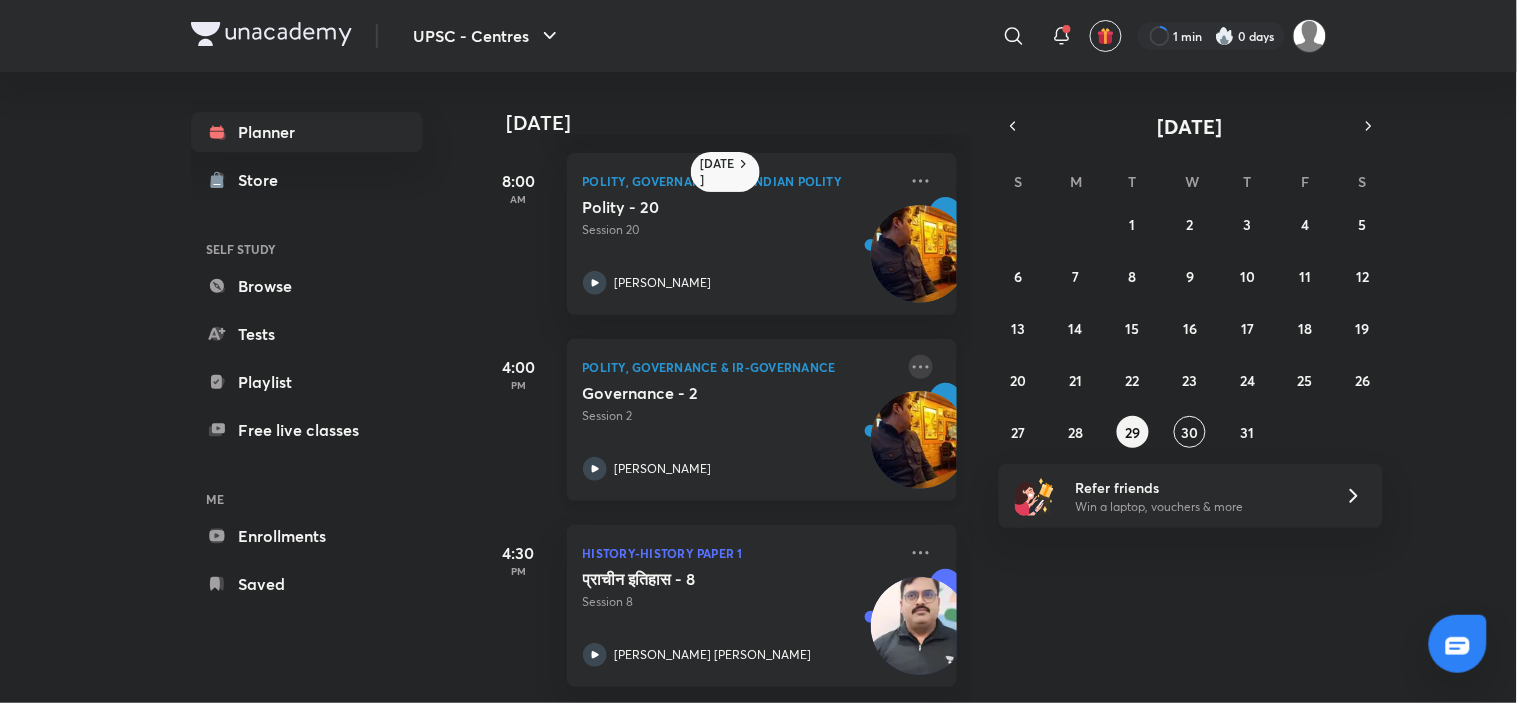 click 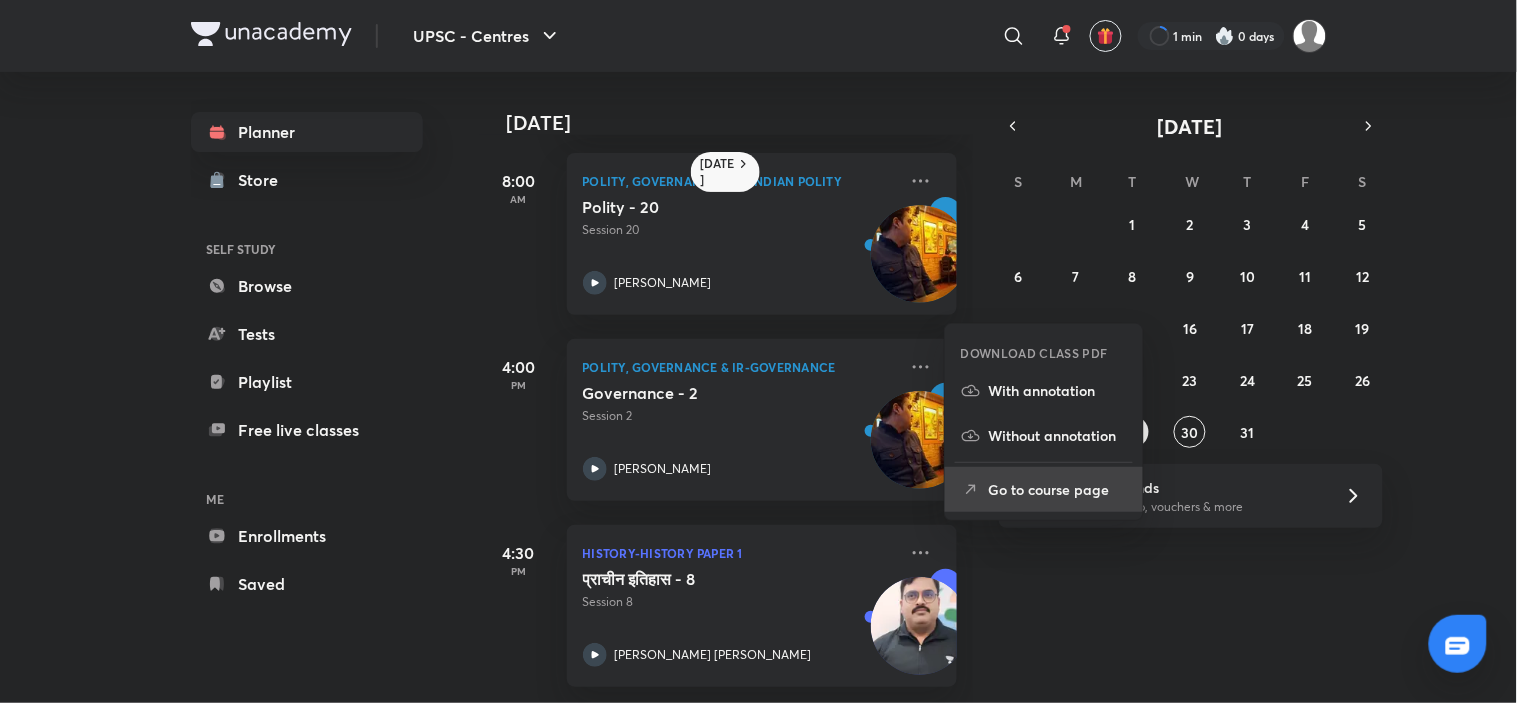 click on "Go to course page" at bounding box center (1058, 489) 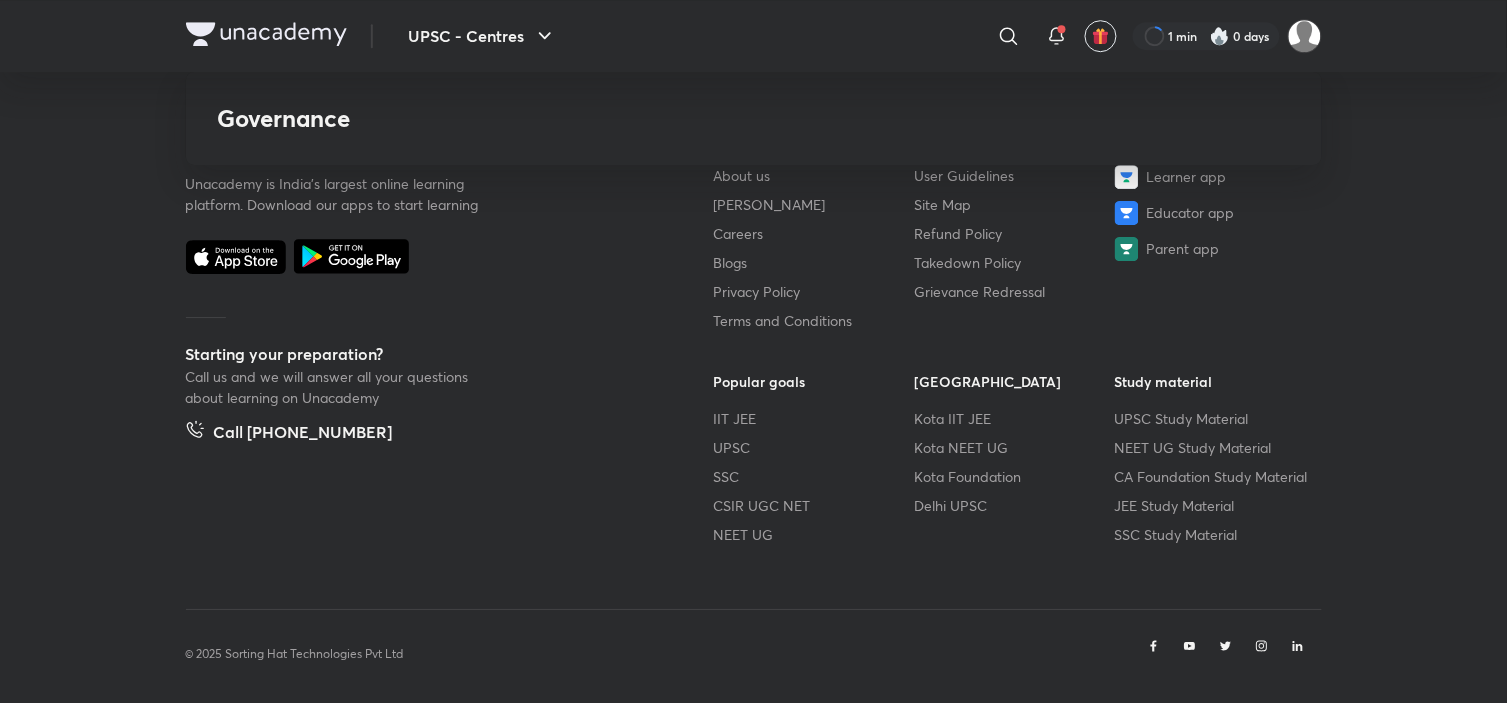 scroll, scrollTop: 841, scrollLeft: 0, axis: vertical 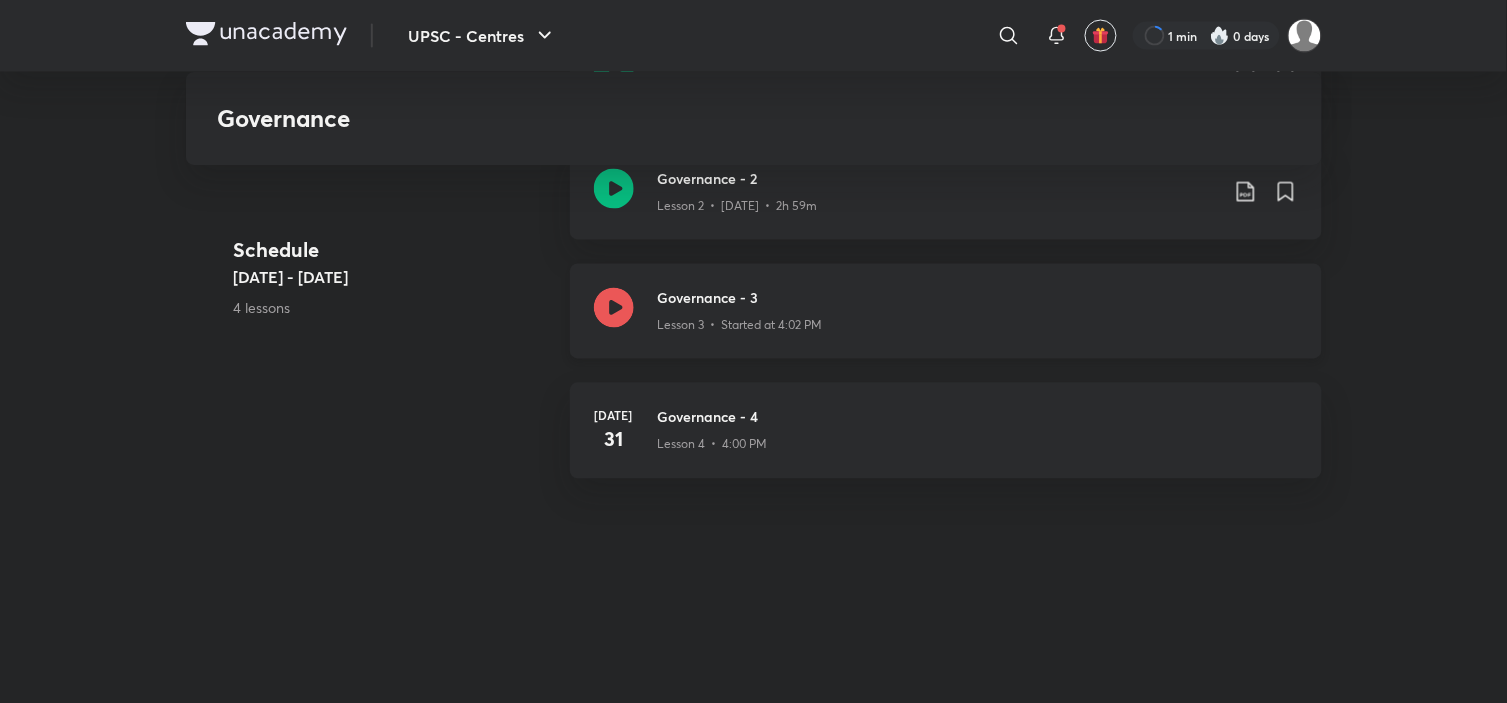 click on "Lesson 3  •  Started at 4:02 PM" at bounding box center [978, -143] 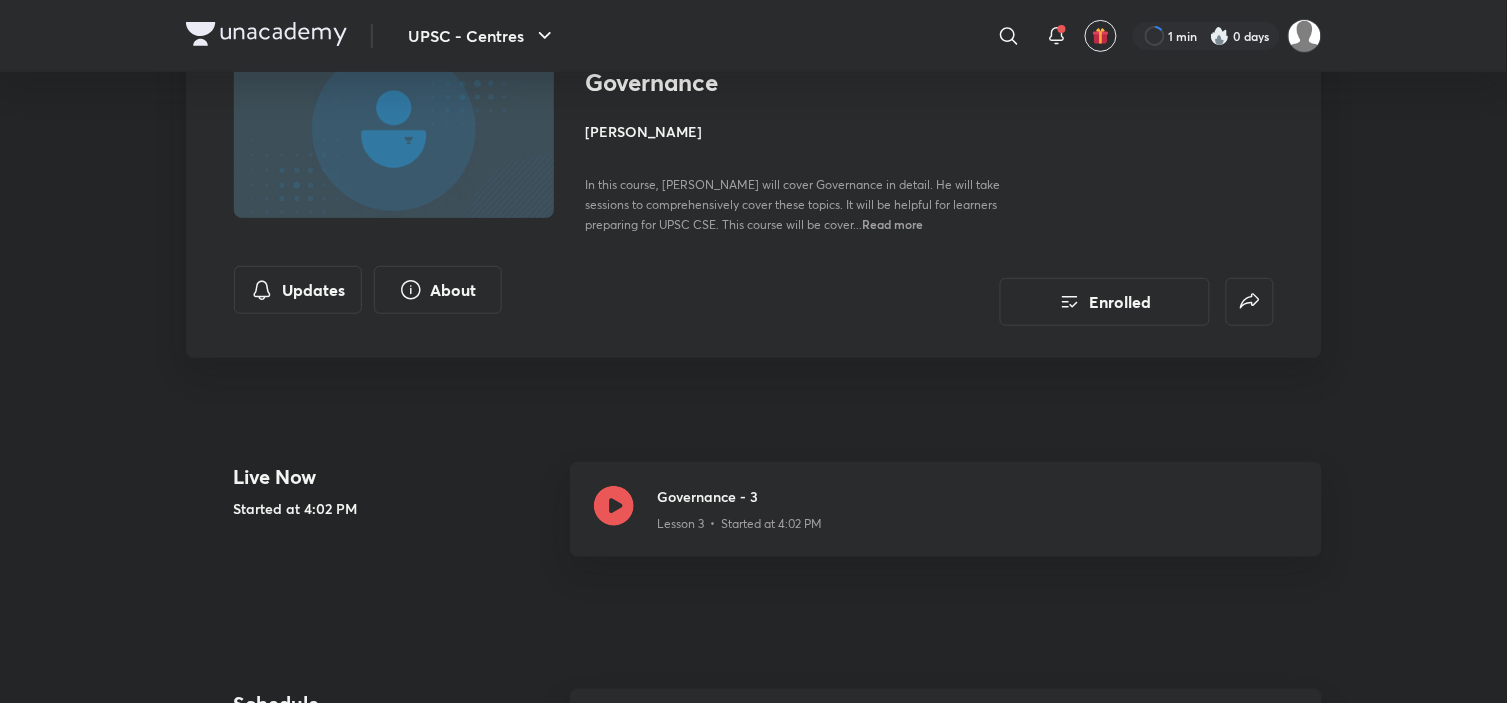 scroll, scrollTop: 222, scrollLeft: 0, axis: vertical 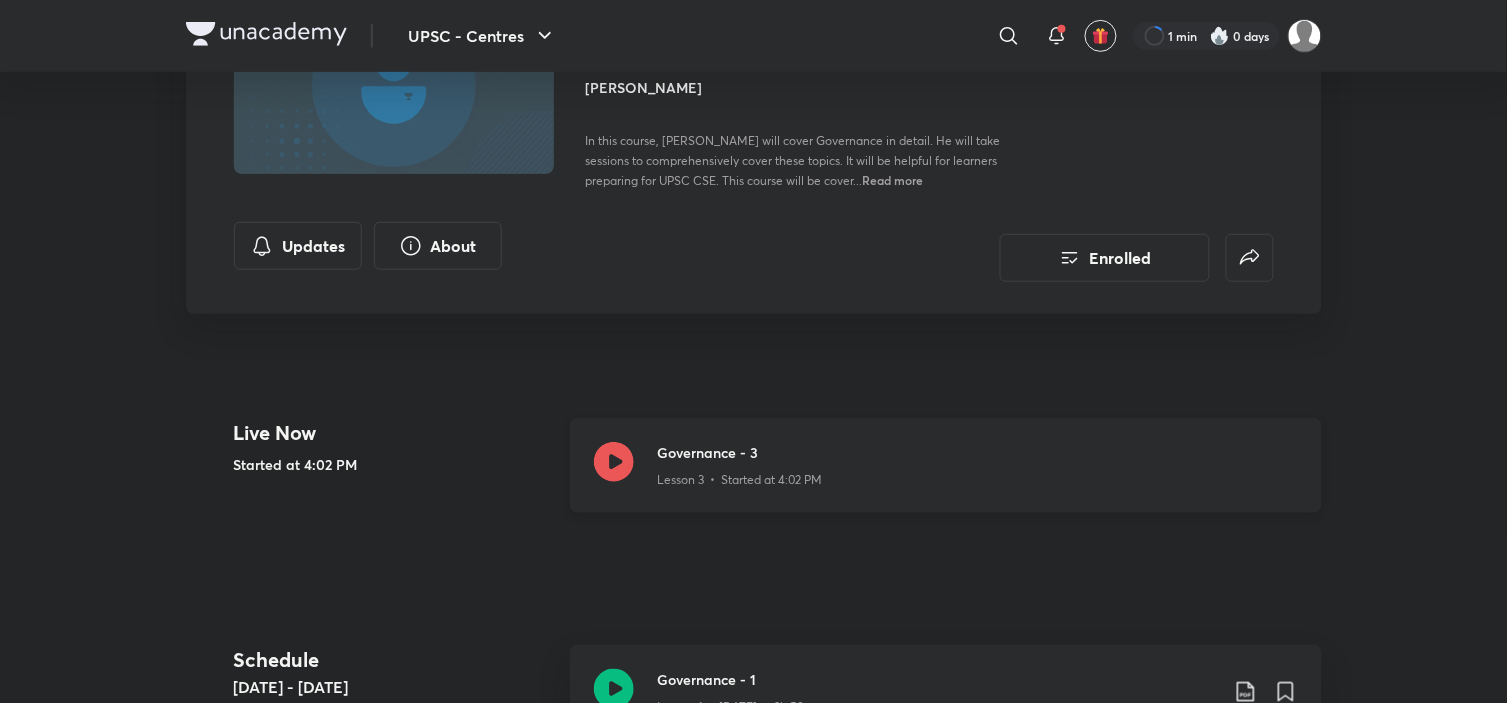 click on "Lesson 3  •  Started at 4:02 PM" at bounding box center [978, 476] 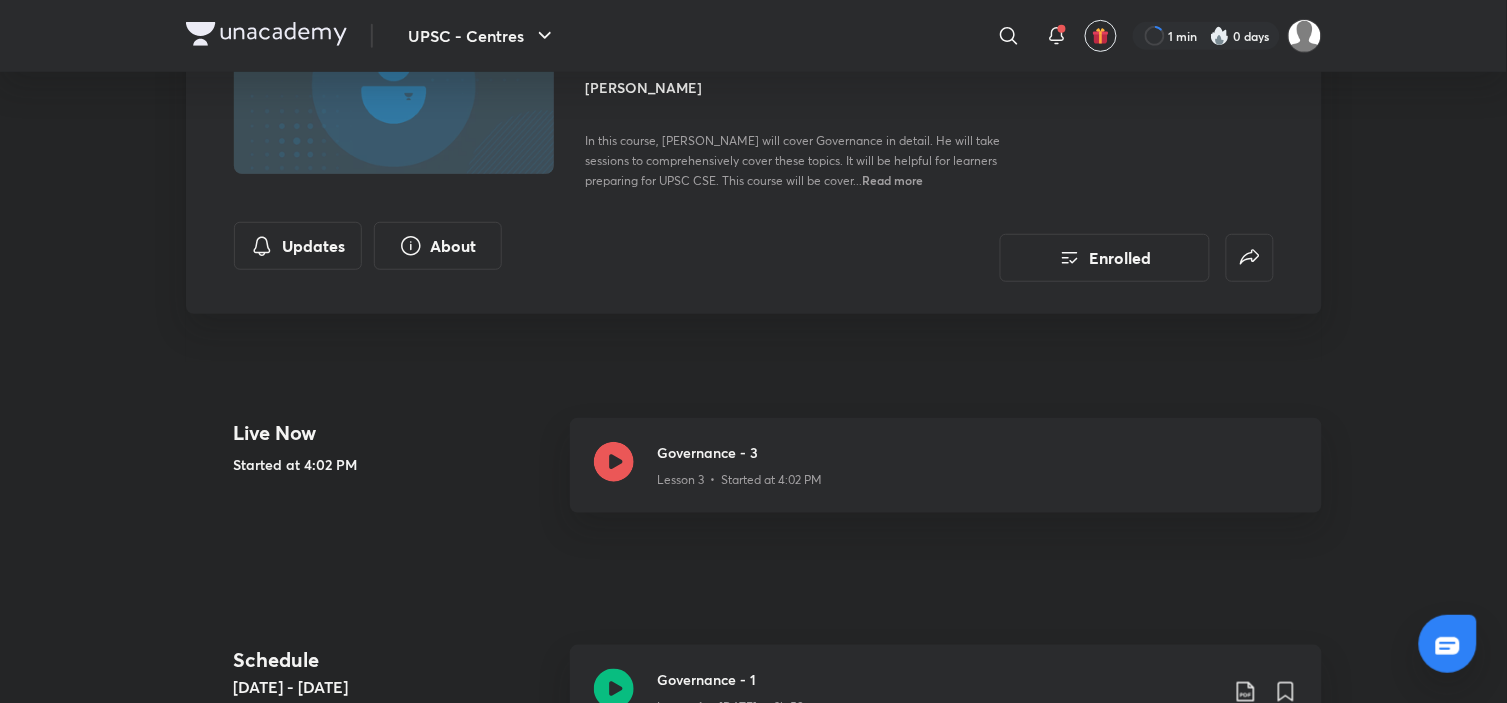scroll, scrollTop: 0, scrollLeft: 0, axis: both 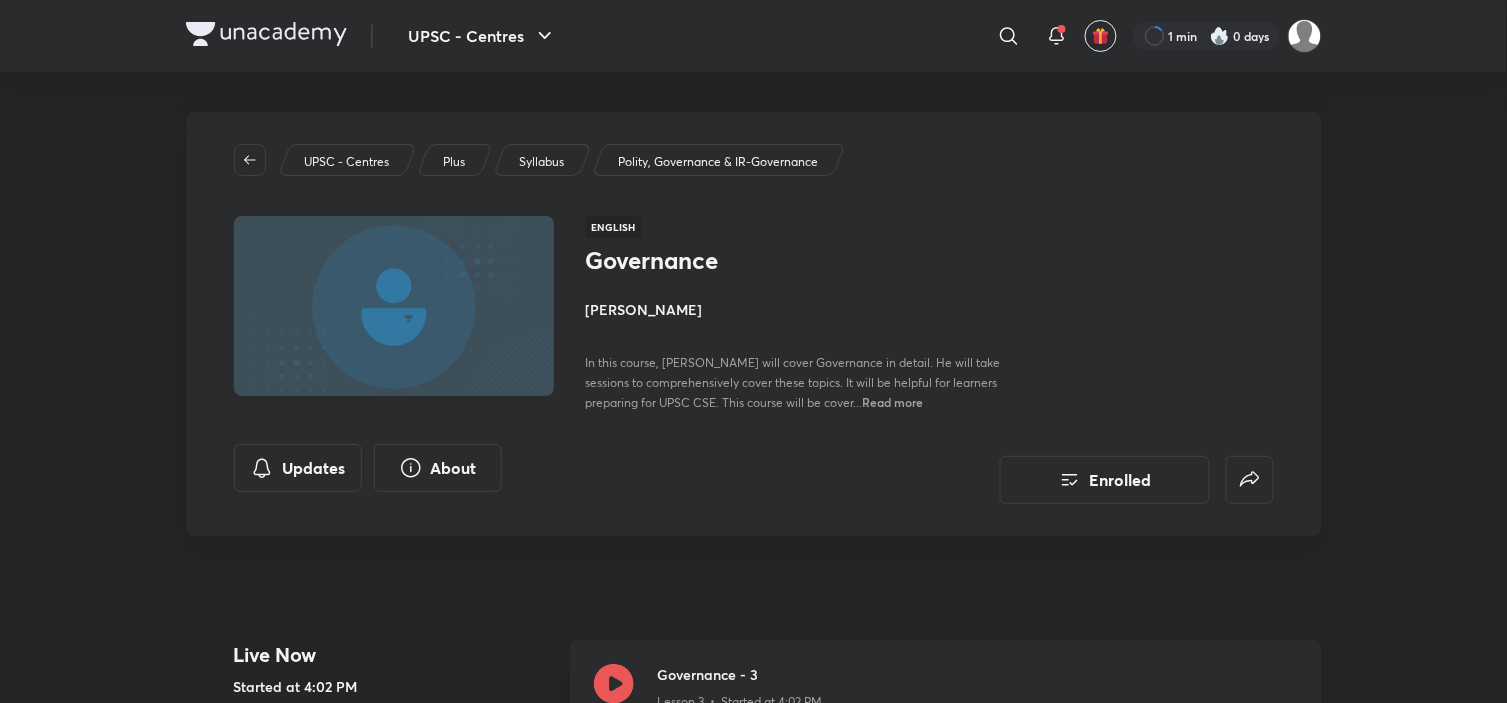 click on "UPSC - Centres ​ 1 min 0 days" at bounding box center (754, 36) 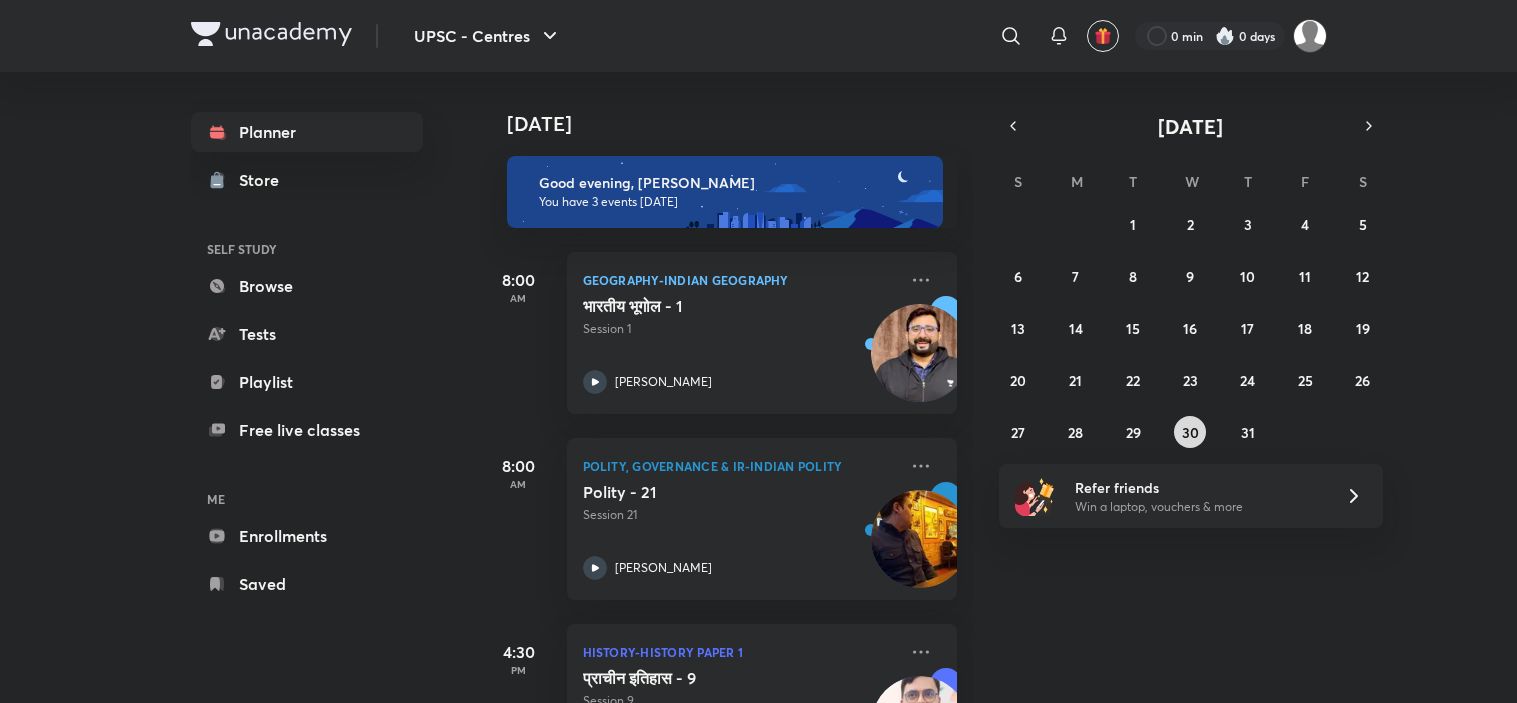 scroll, scrollTop: 0, scrollLeft: 0, axis: both 